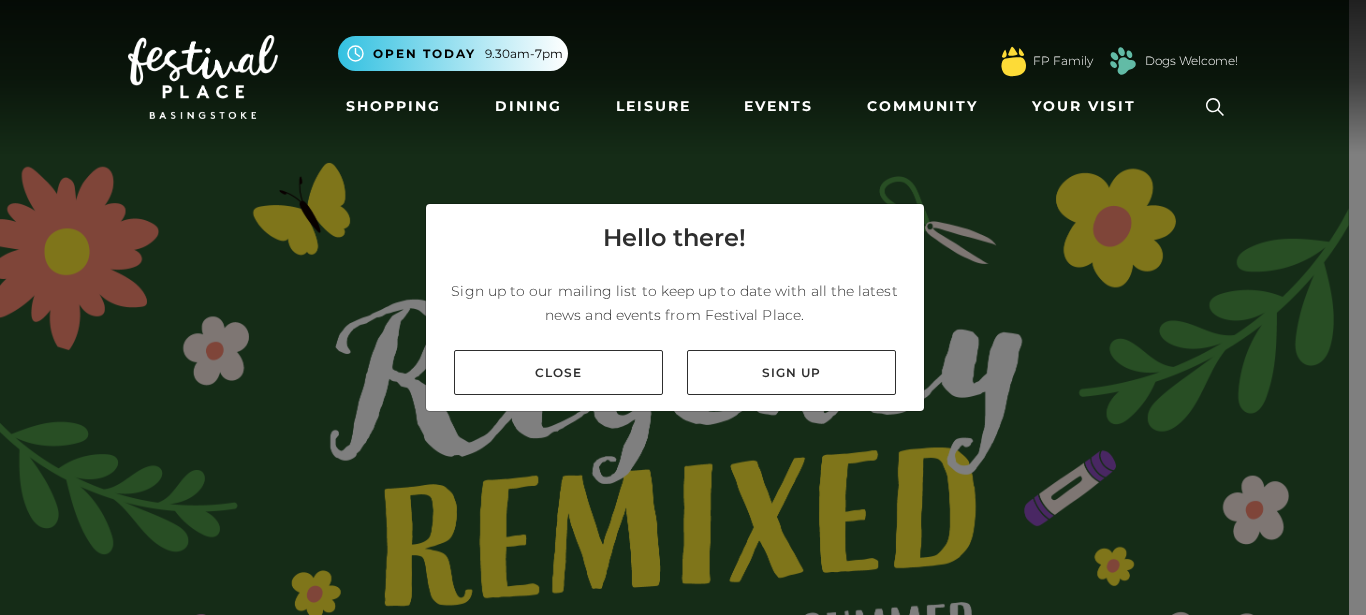 scroll, scrollTop: 0, scrollLeft: 0, axis: both 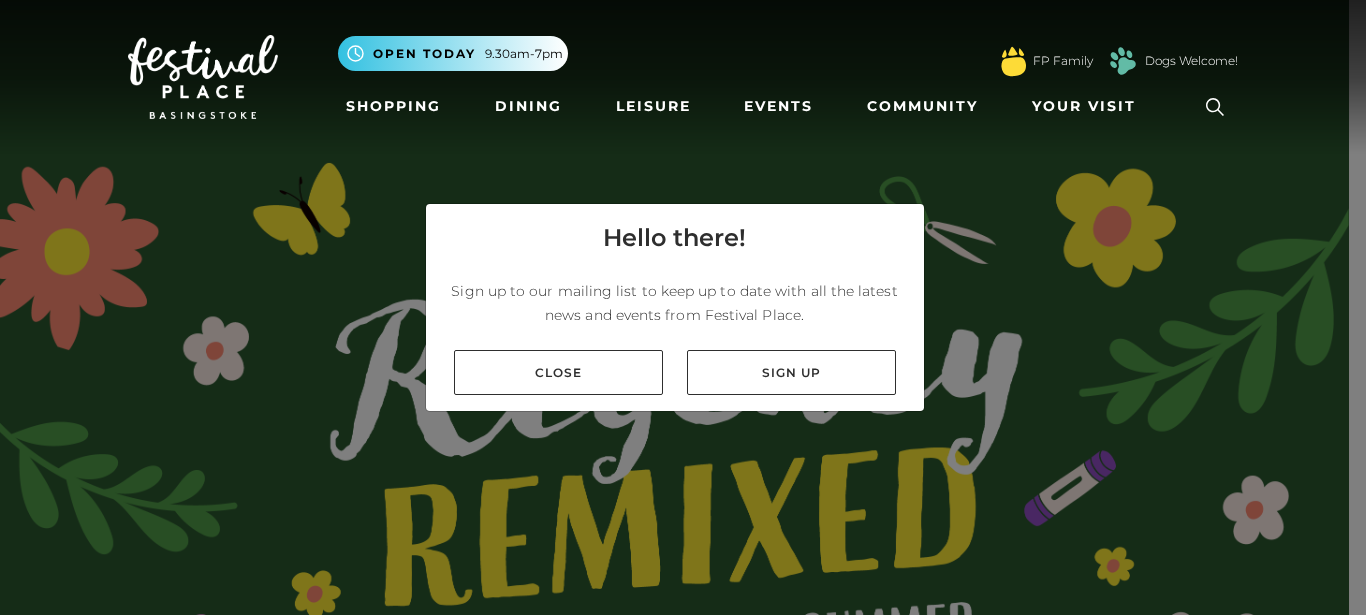 click on "Shopping" at bounding box center (393, 106) 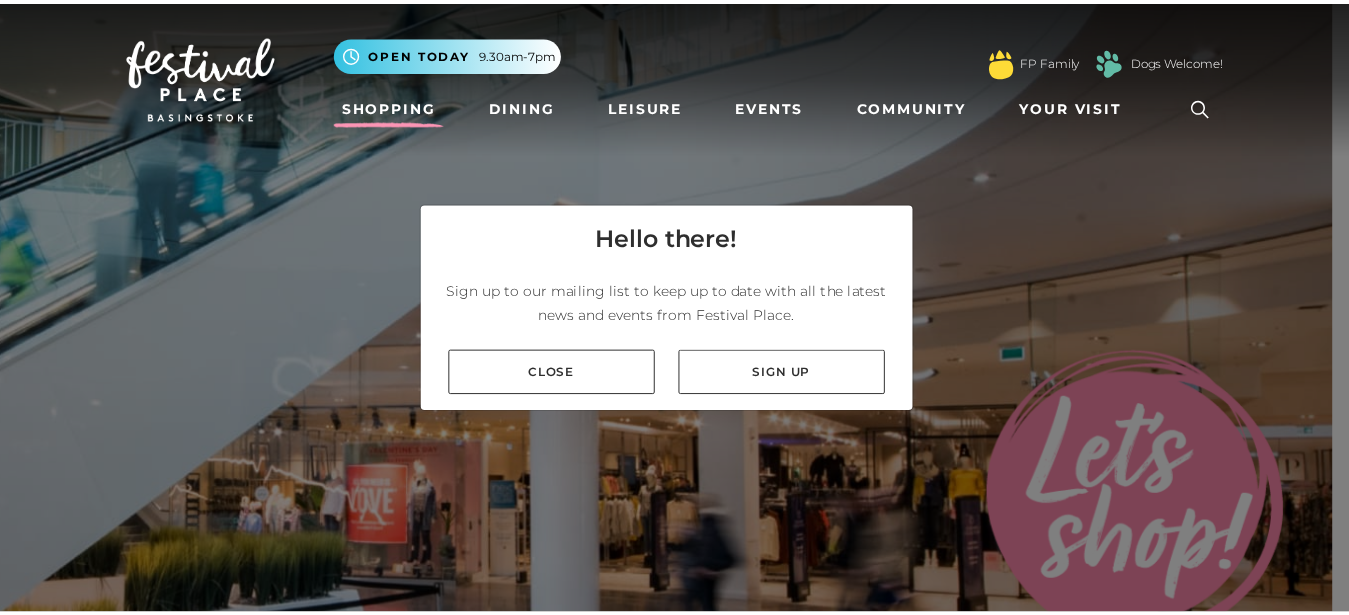 scroll, scrollTop: 0, scrollLeft: 0, axis: both 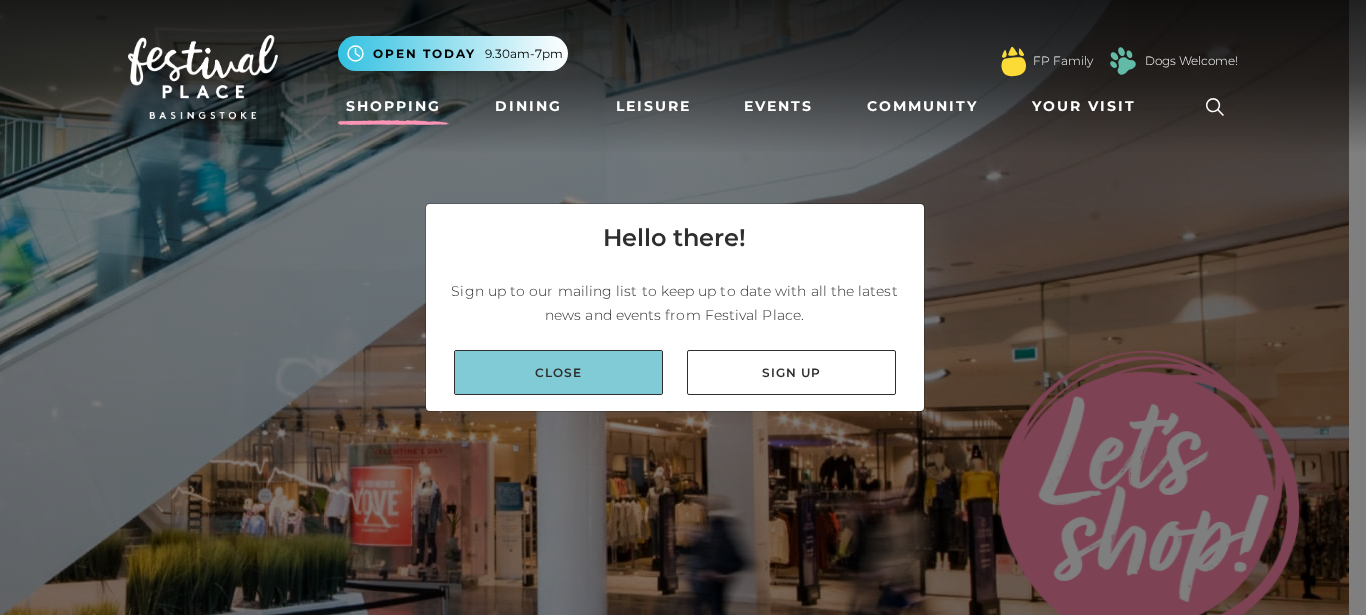click on "Close" at bounding box center (558, 372) 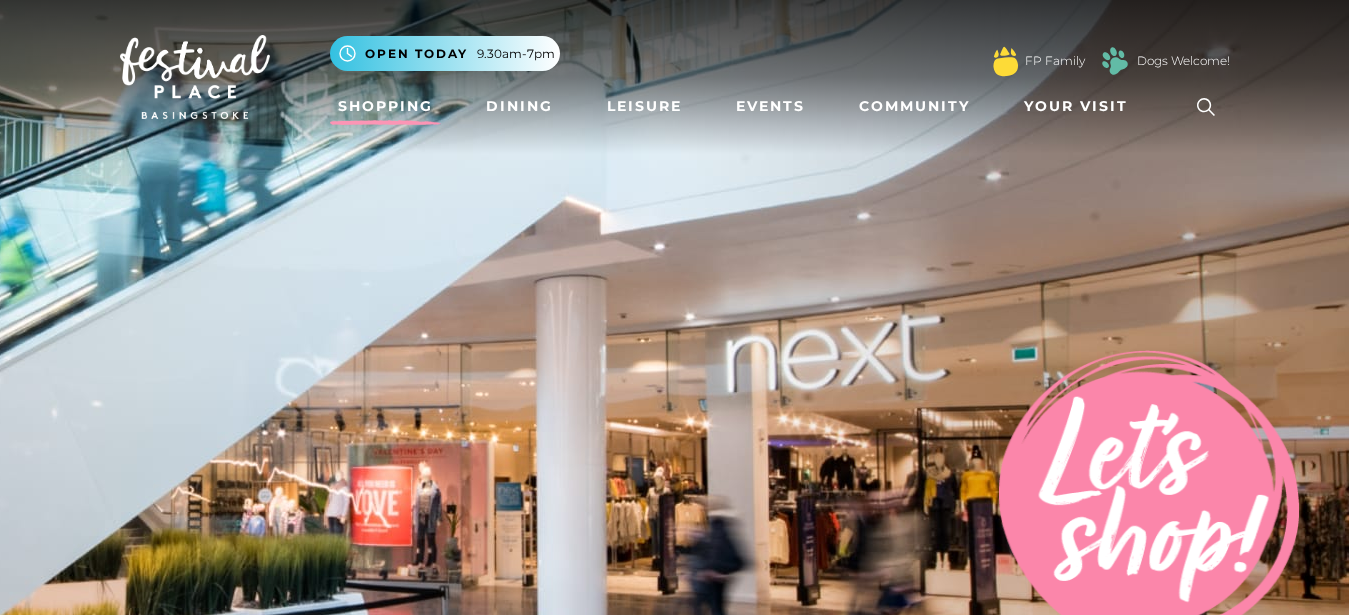 click on "Shopping" at bounding box center (385, 106) 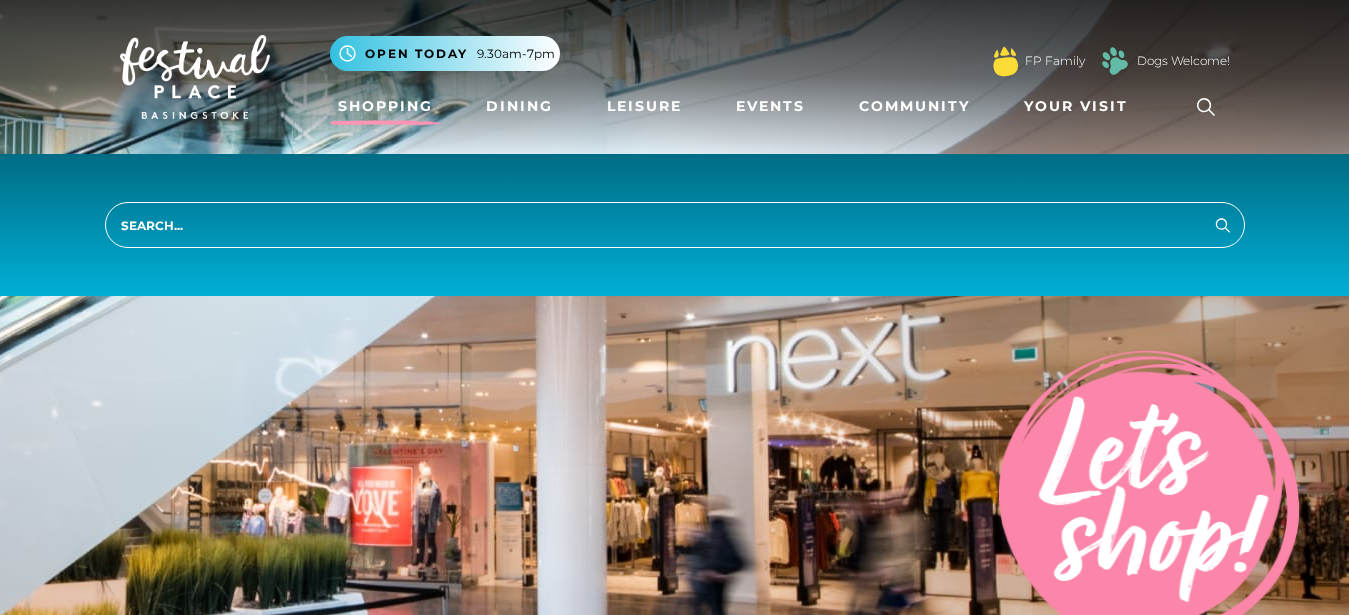 click at bounding box center (675, 225) 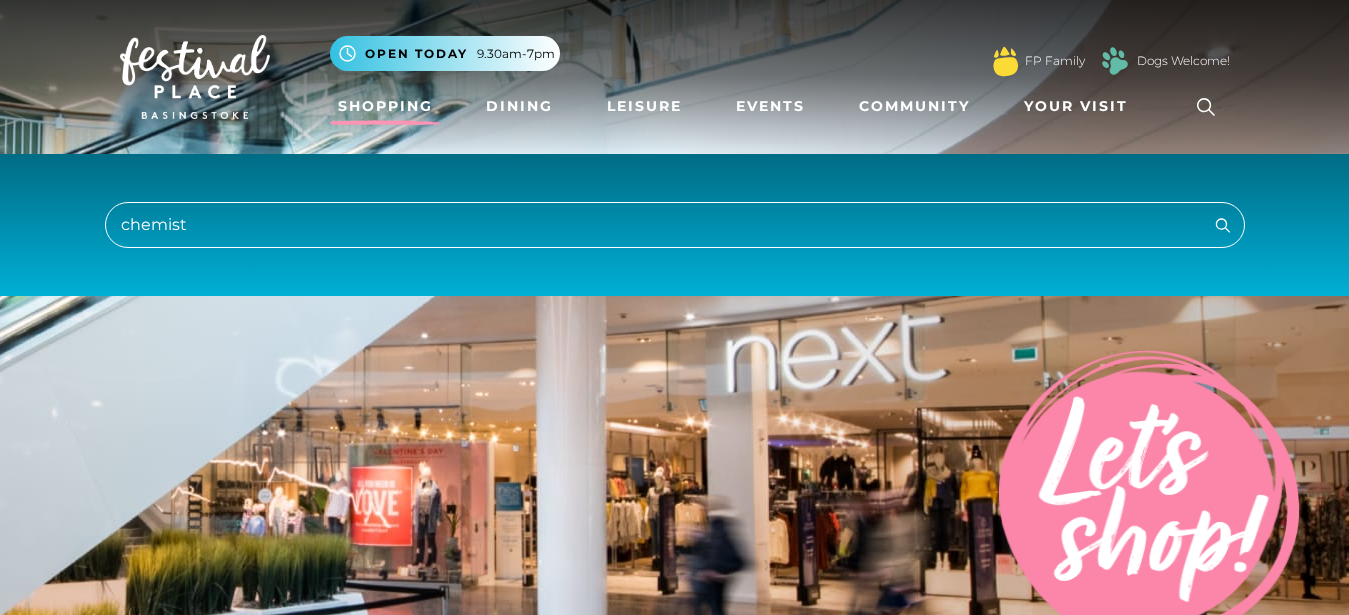 type on "chemist" 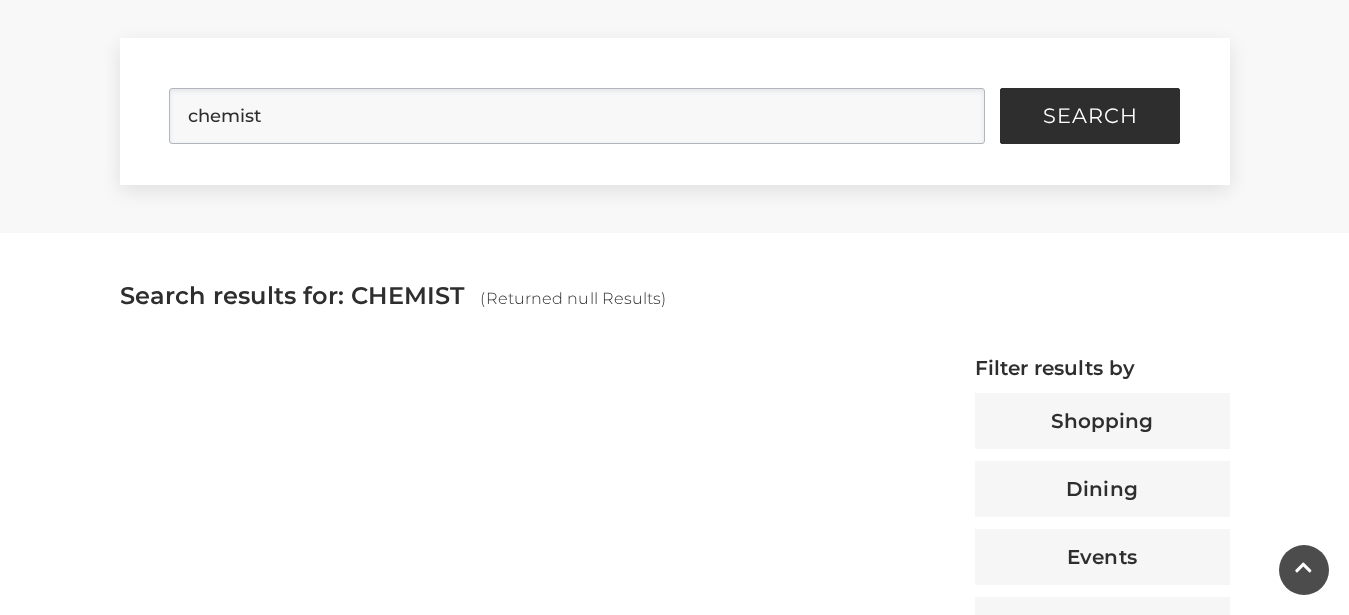 scroll, scrollTop: 561, scrollLeft: 0, axis: vertical 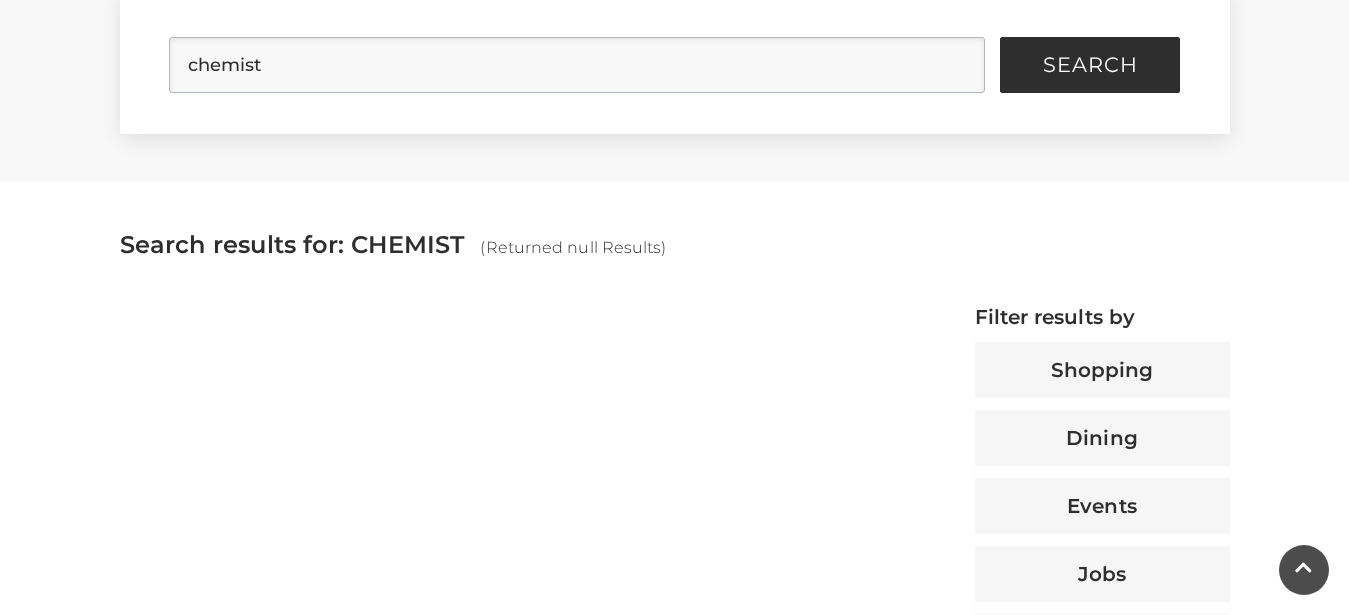click on "Search results for: CHEMIST" at bounding box center (300, 244) 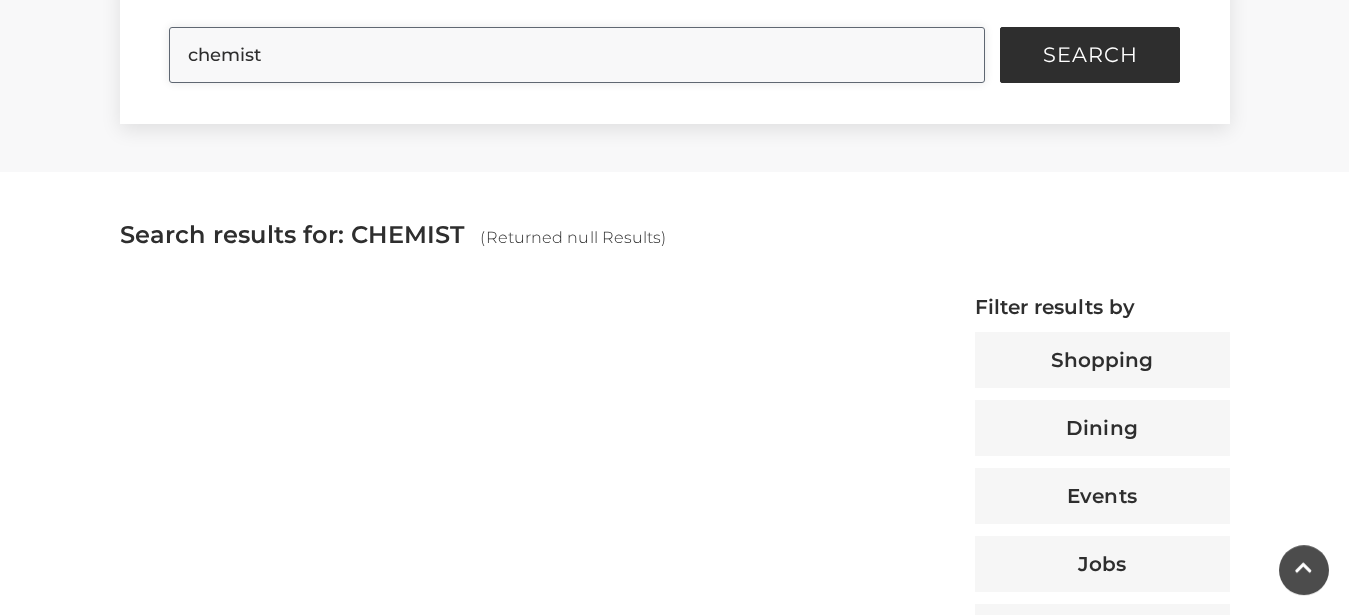 click on "chemist" at bounding box center (577, 55) 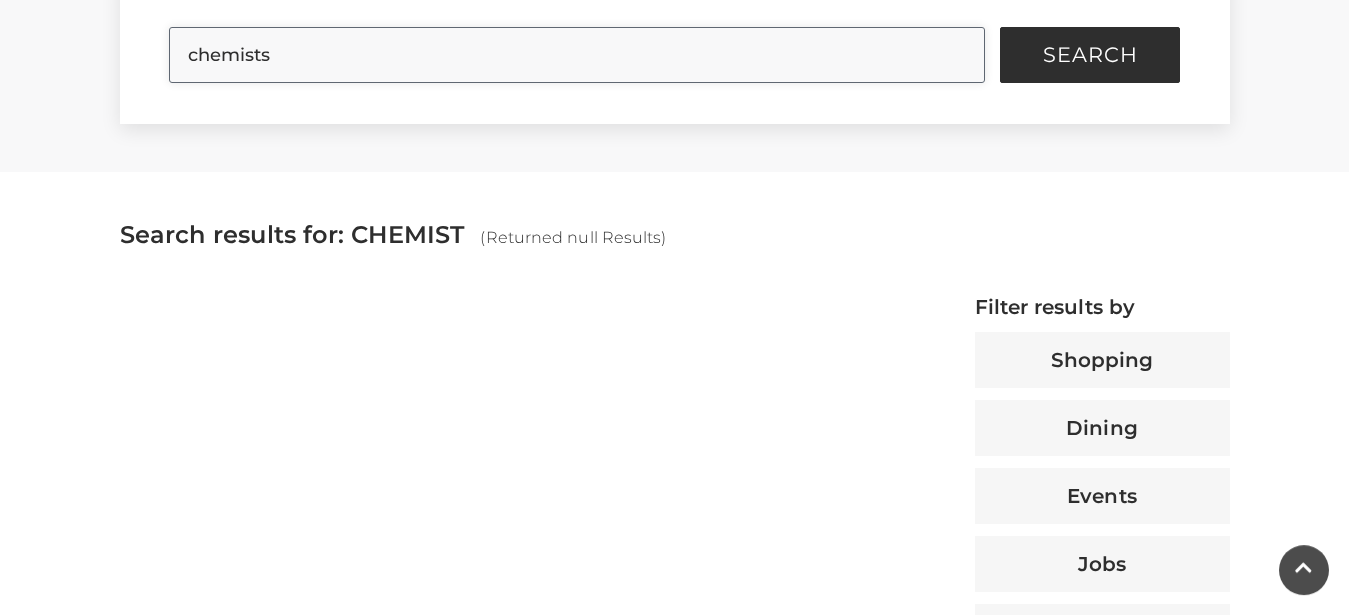 type on "chemists" 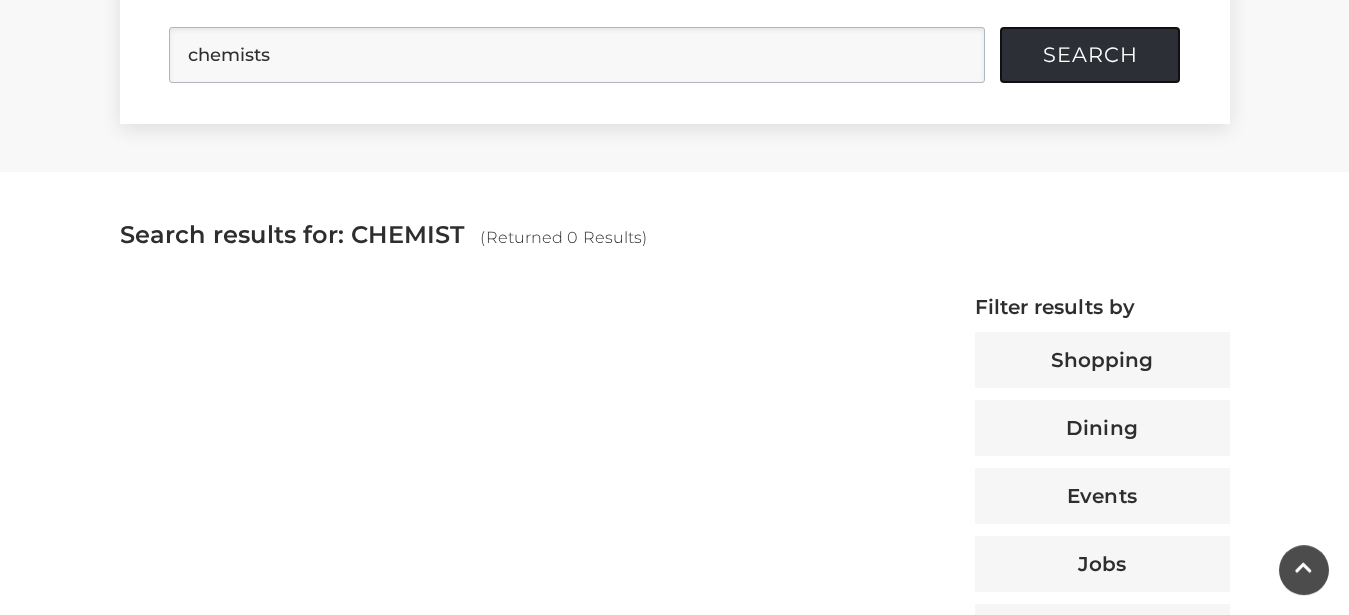 click on "Search" at bounding box center [1090, 55] 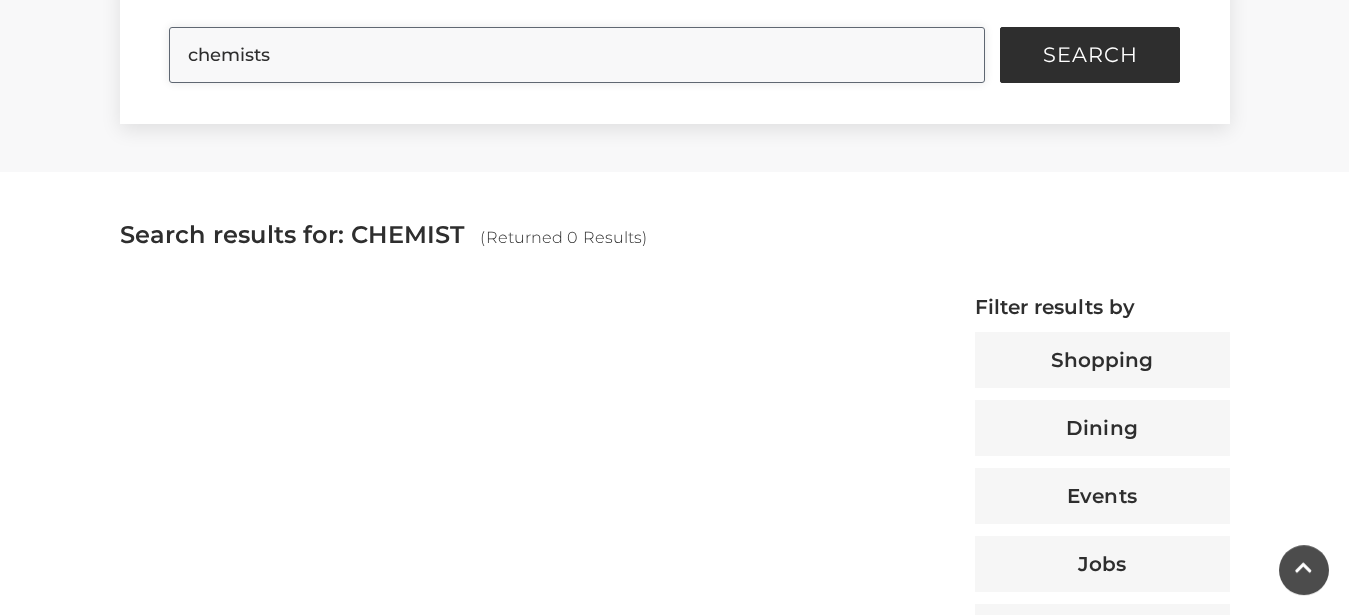 click on "chemists" at bounding box center [577, 55] 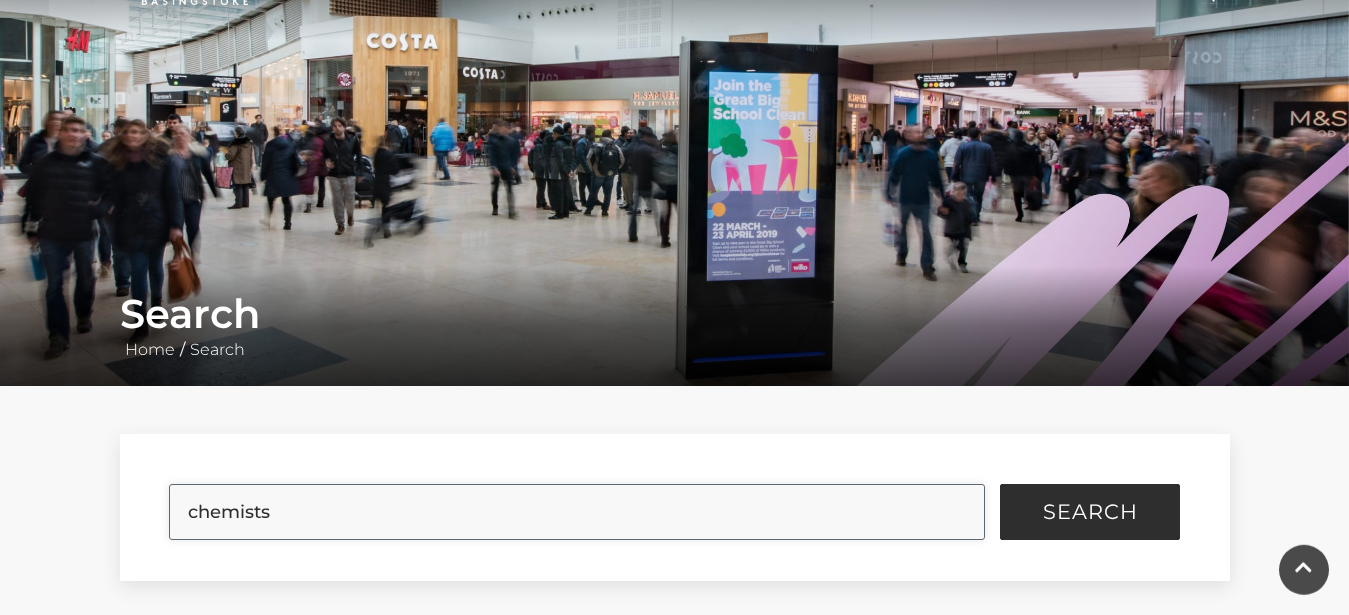 scroll, scrollTop: 0, scrollLeft: 0, axis: both 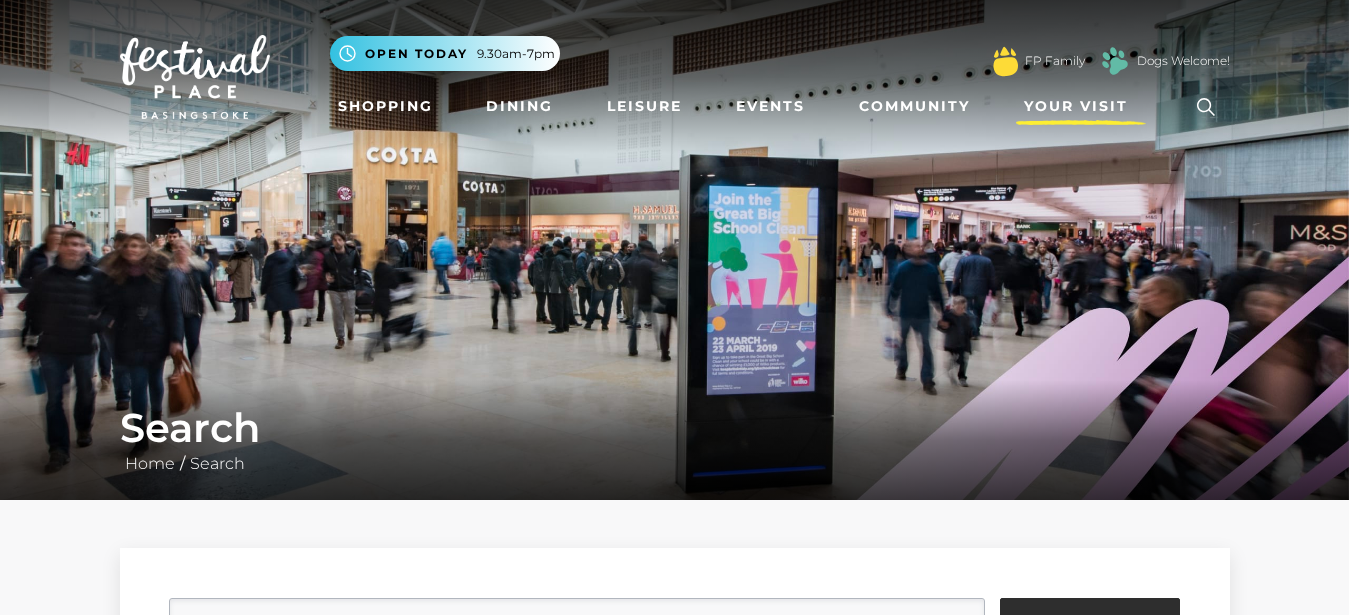 click on "Your Visit" at bounding box center [1076, 106] 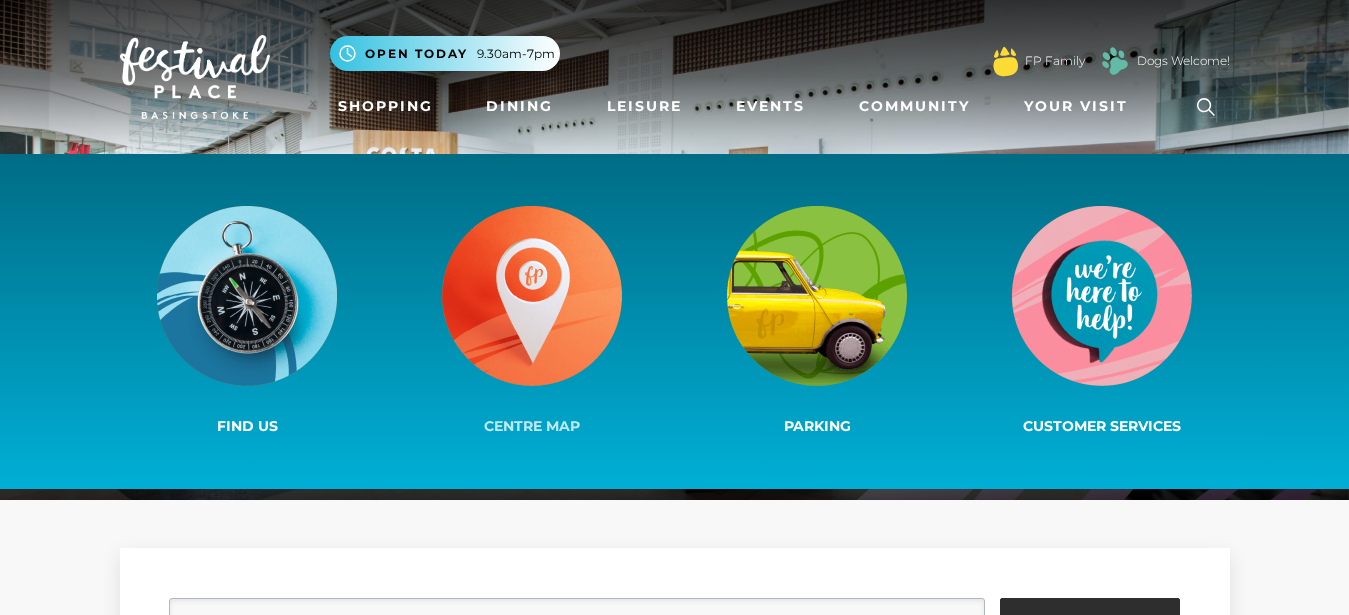 click at bounding box center [532, 296] 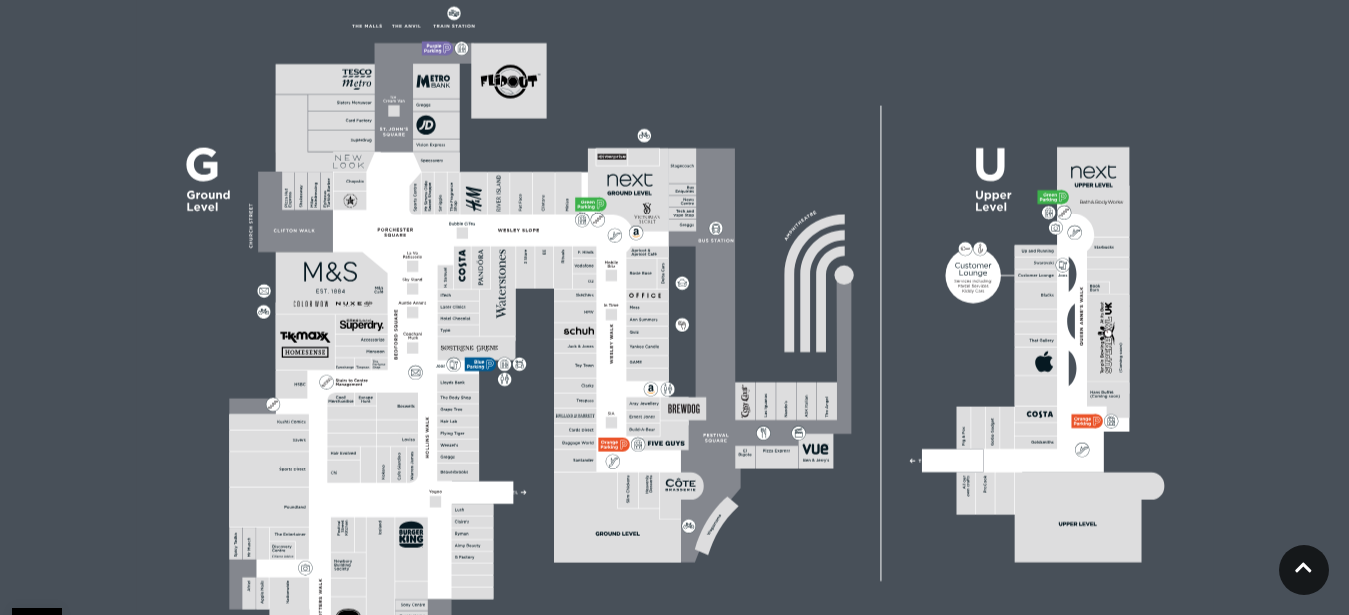 scroll, scrollTop: 663, scrollLeft: 0, axis: vertical 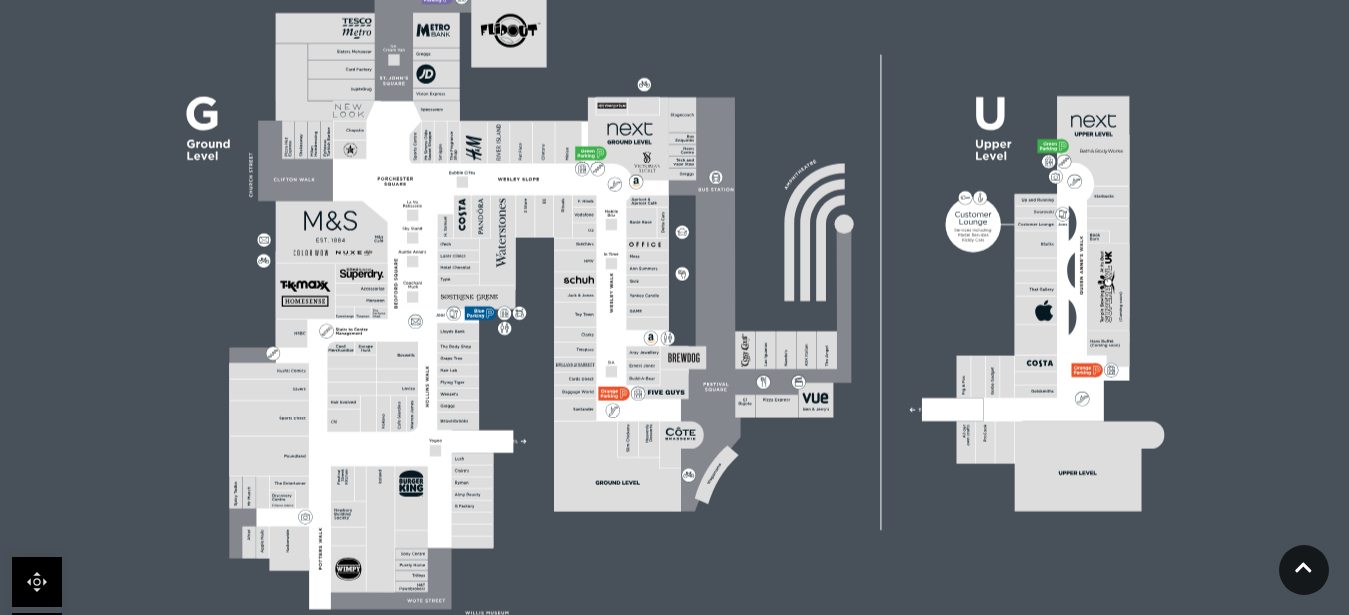 click 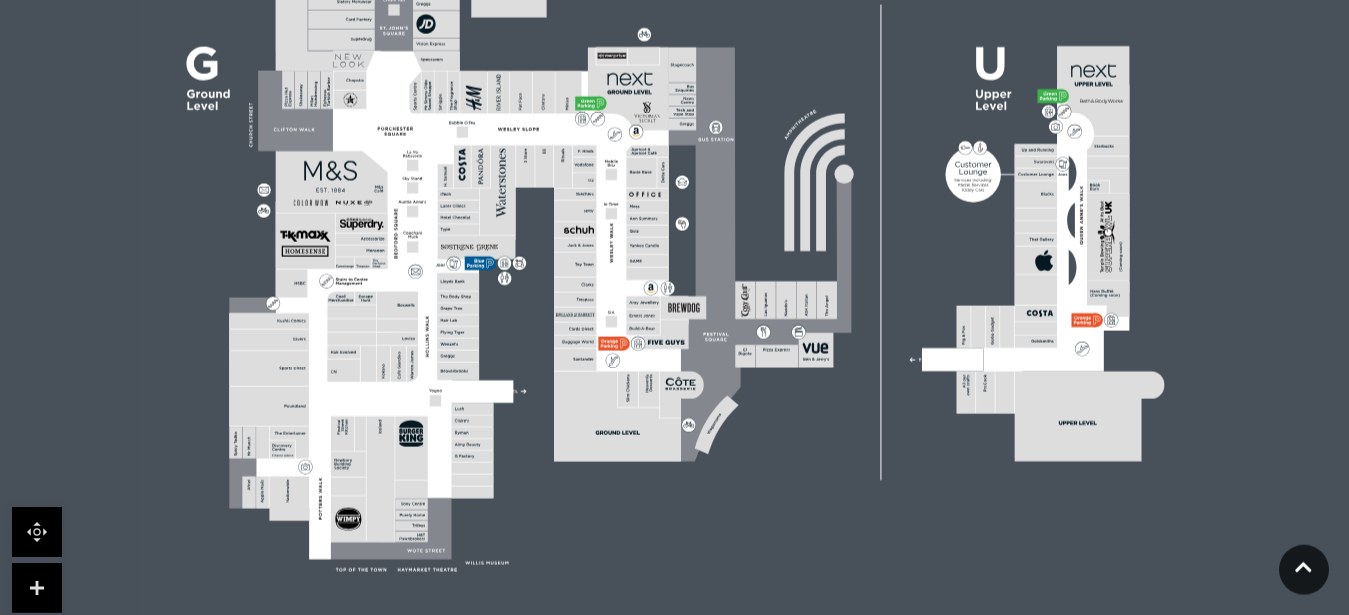 scroll, scrollTop: 714, scrollLeft: 0, axis: vertical 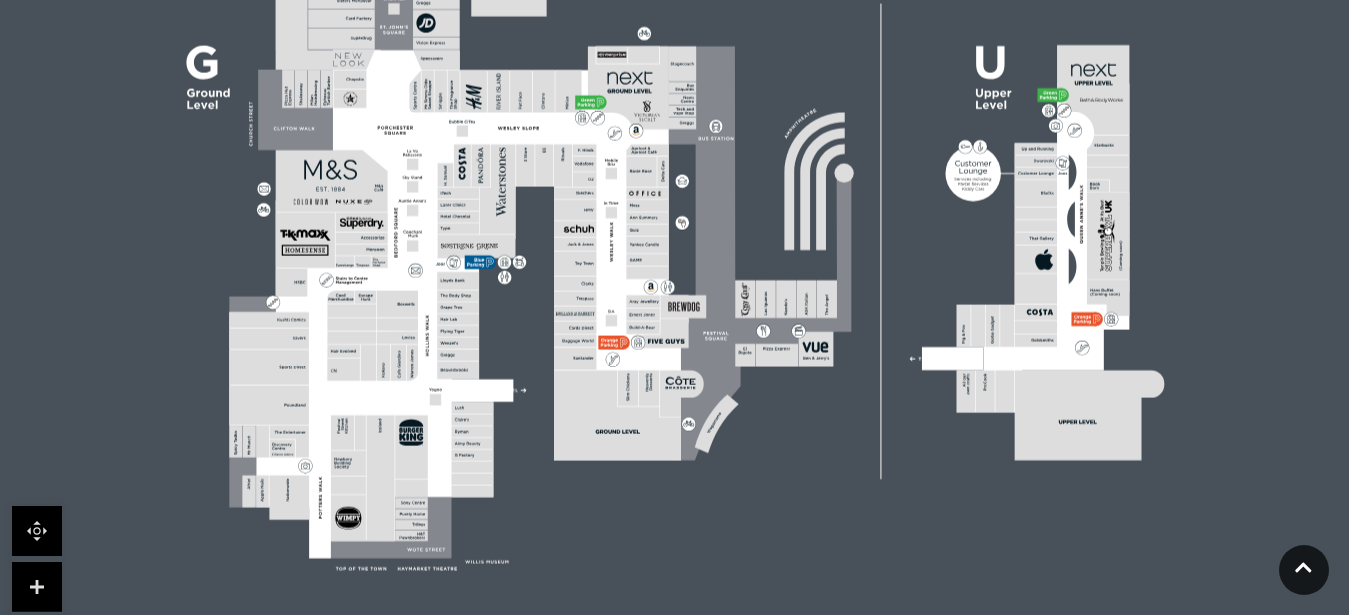 click at bounding box center (37, 587) 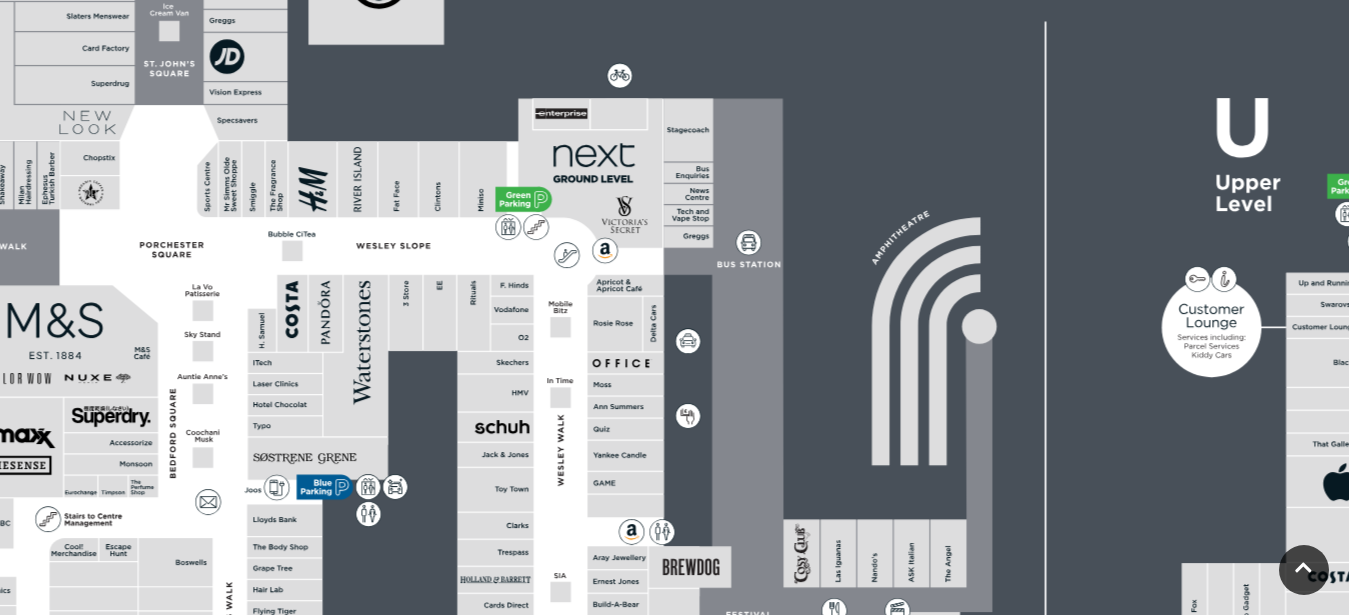 scroll, scrollTop: 516, scrollLeft: 0, axis: vertical 